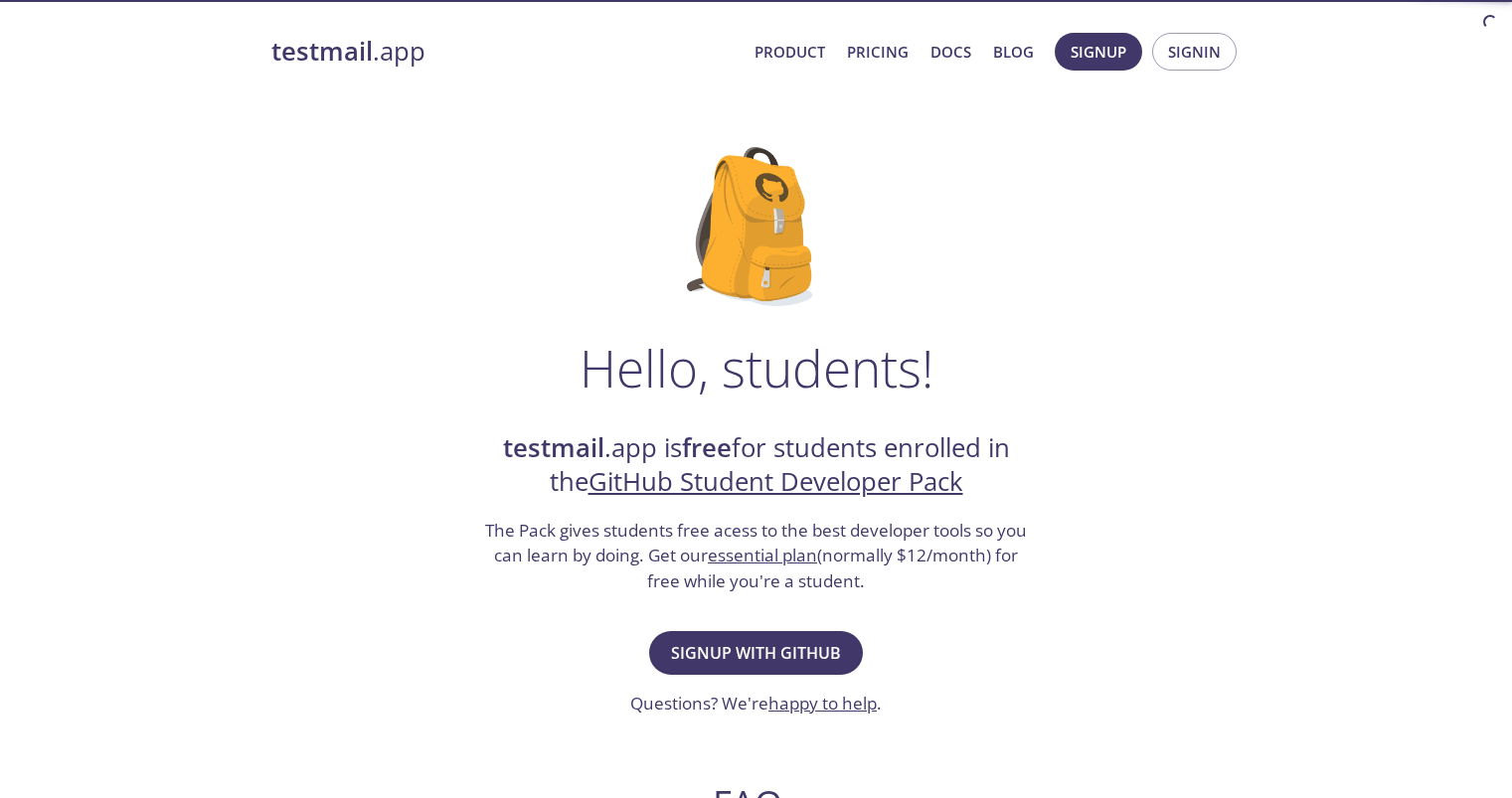 scroll, scrollTop: 0, scrollLeft: 0, axis: both 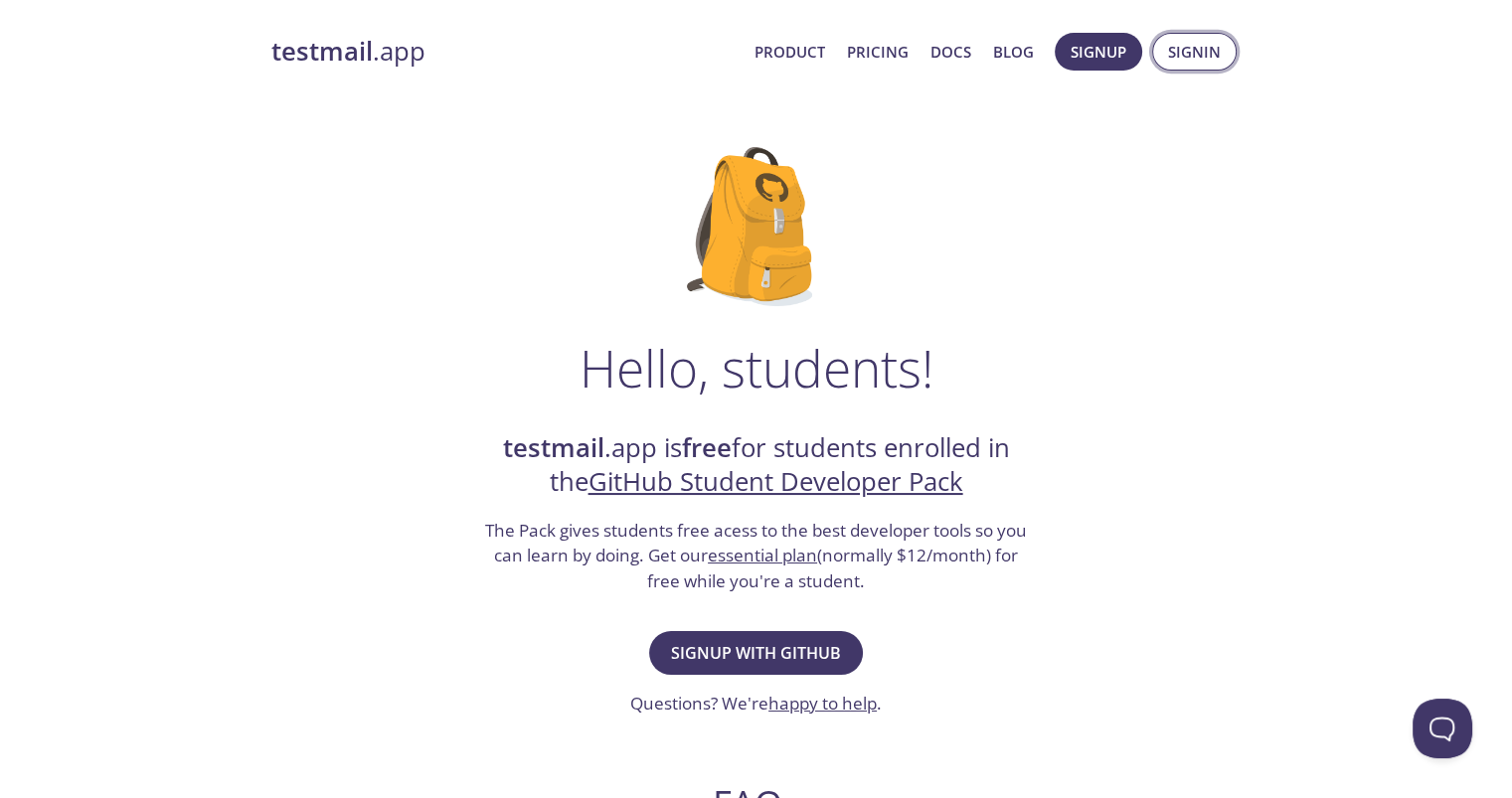click on "Signin" at bounding box center (1194, 52) 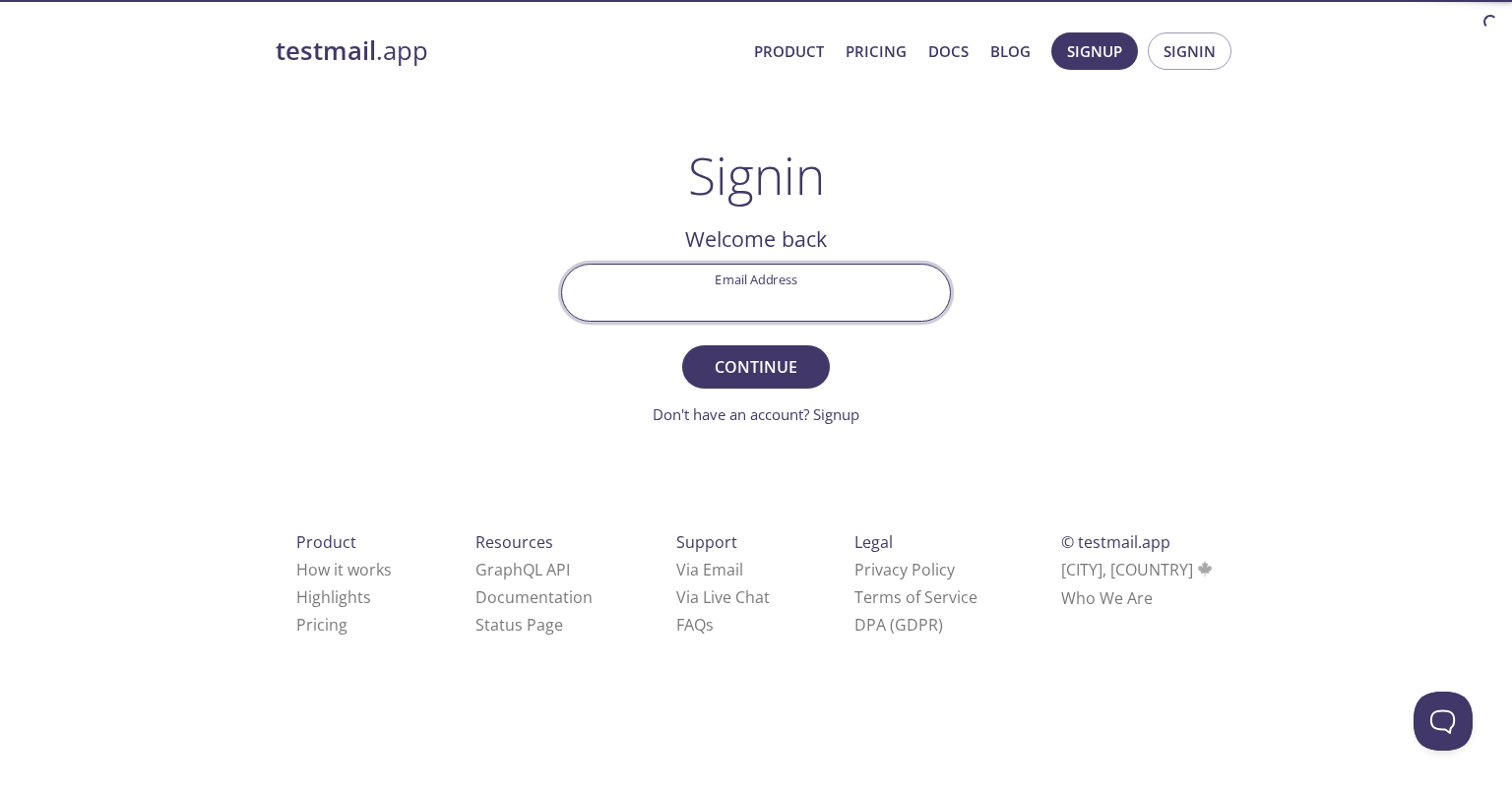 drag, startPoint x: 773, startPoint y: 314, endPoint x: 789, endPoint y: 304, distance: 18.867962 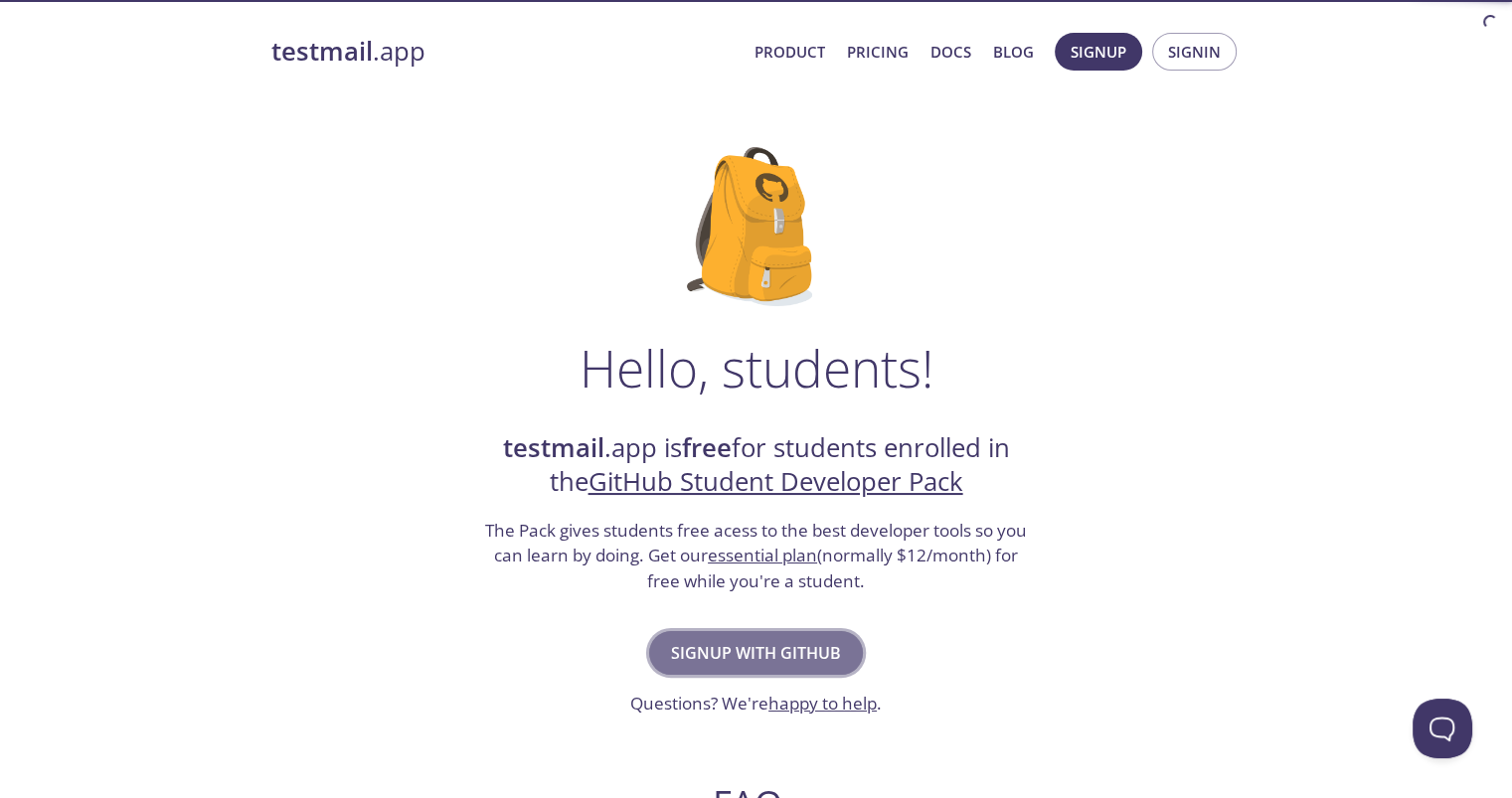 click on "Signup with GitHub" at bounding box center (756, 653) 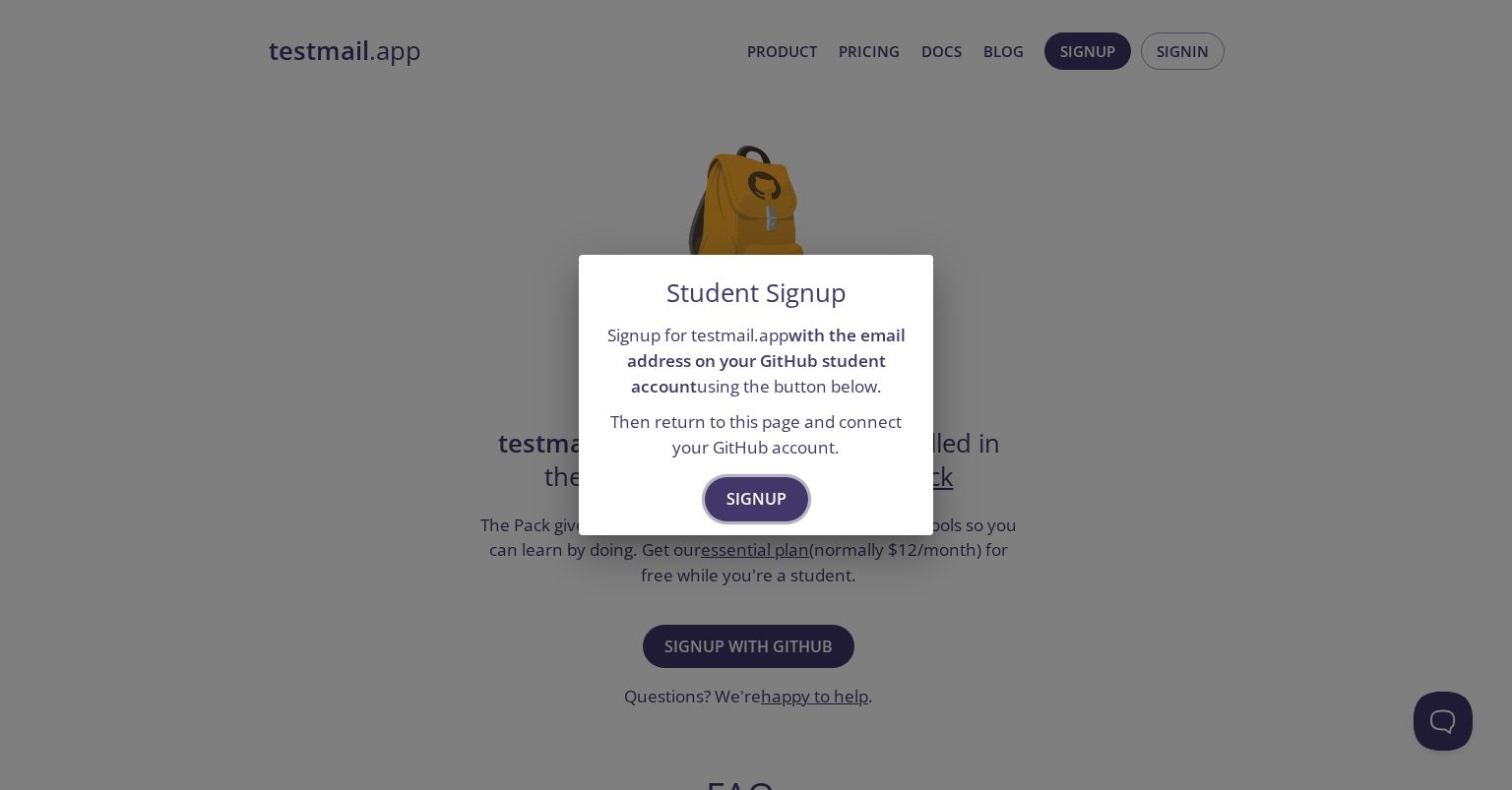 click on "Signup" at bounding box center (756, 499) 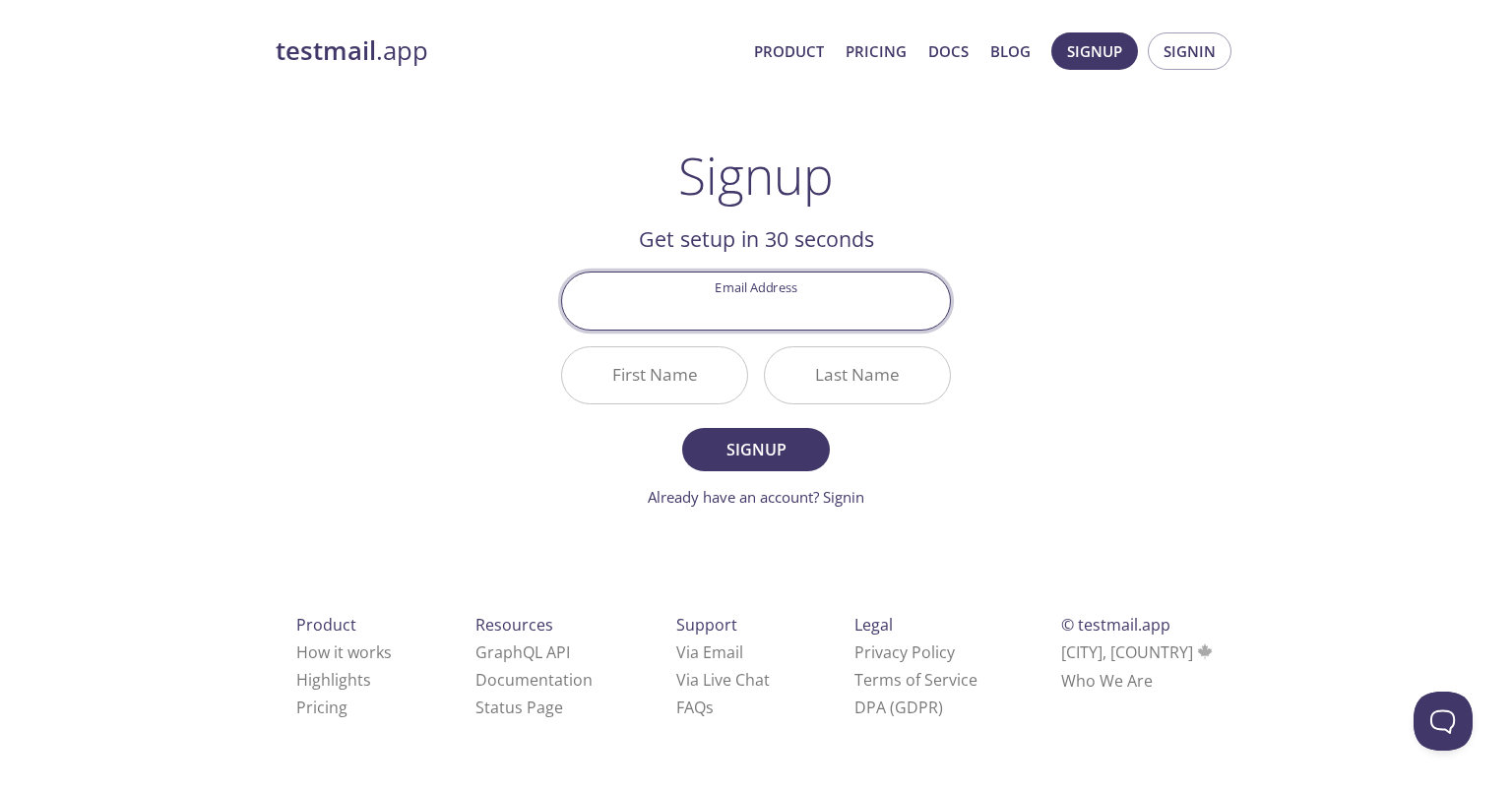 click on "Email Address" at bounding box center [756, 300] 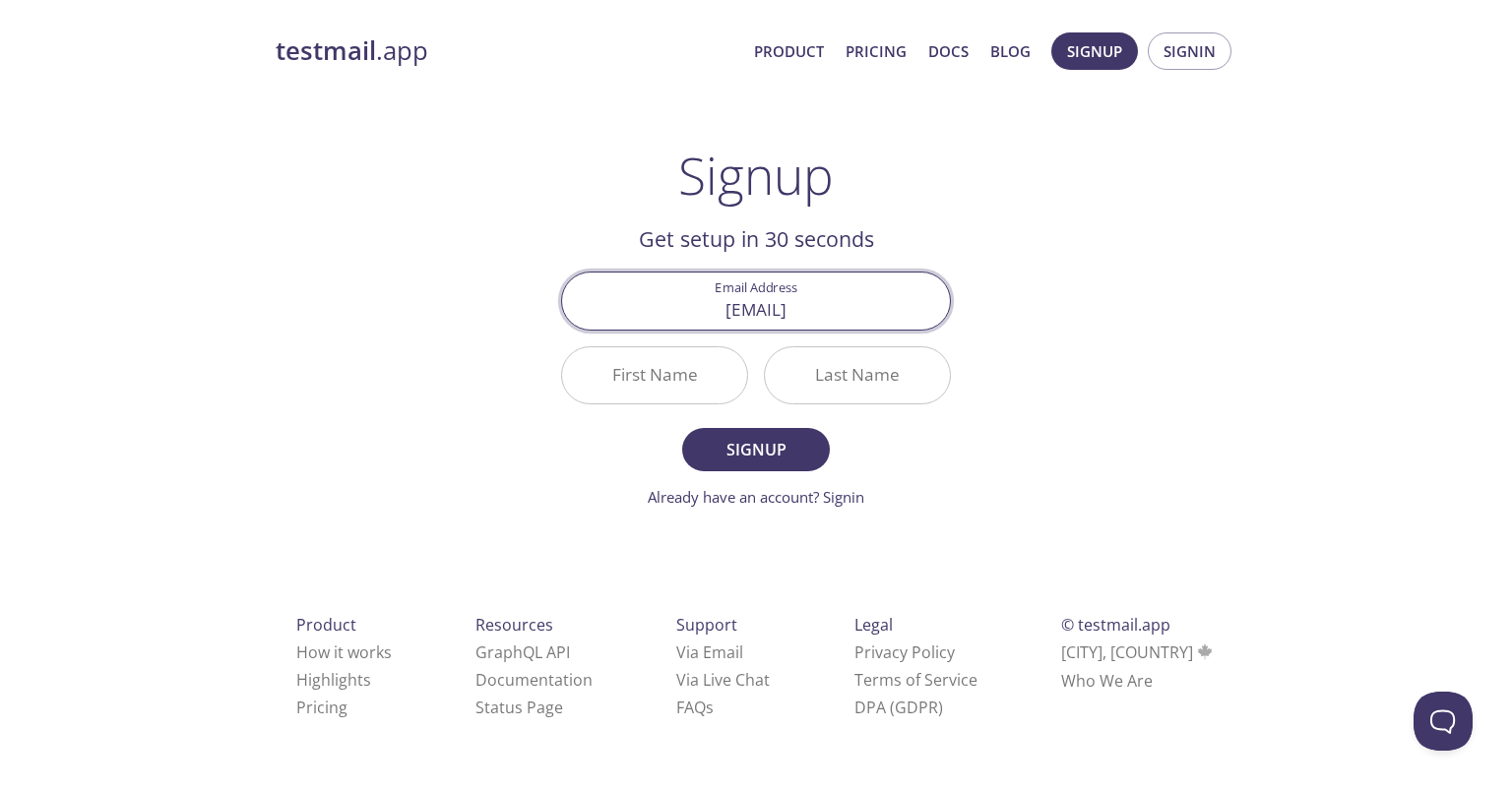 click on "First Name" at bounding box center [655, 375] 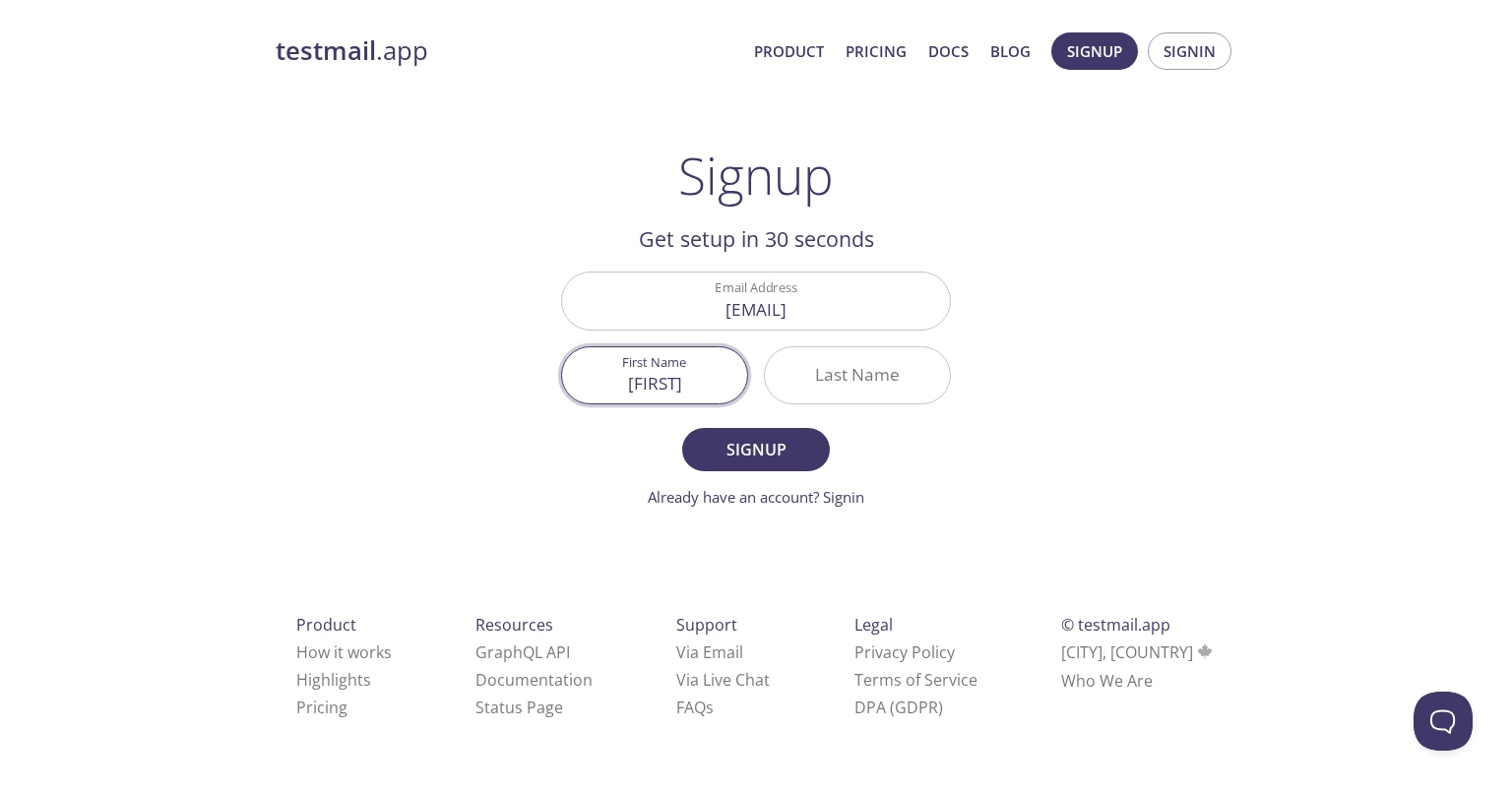 type on "[FIRST]" 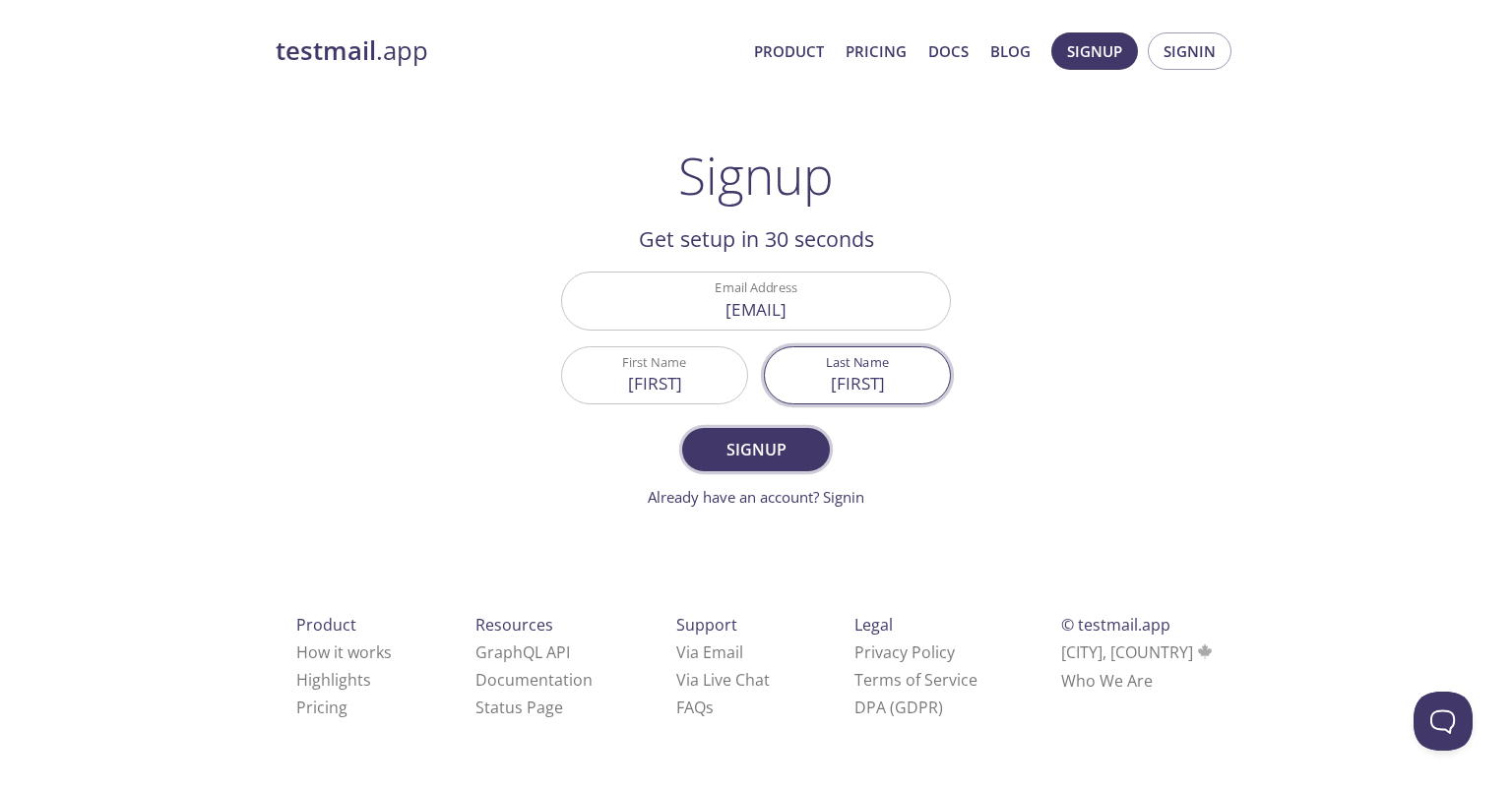 type on "[FIRST]" 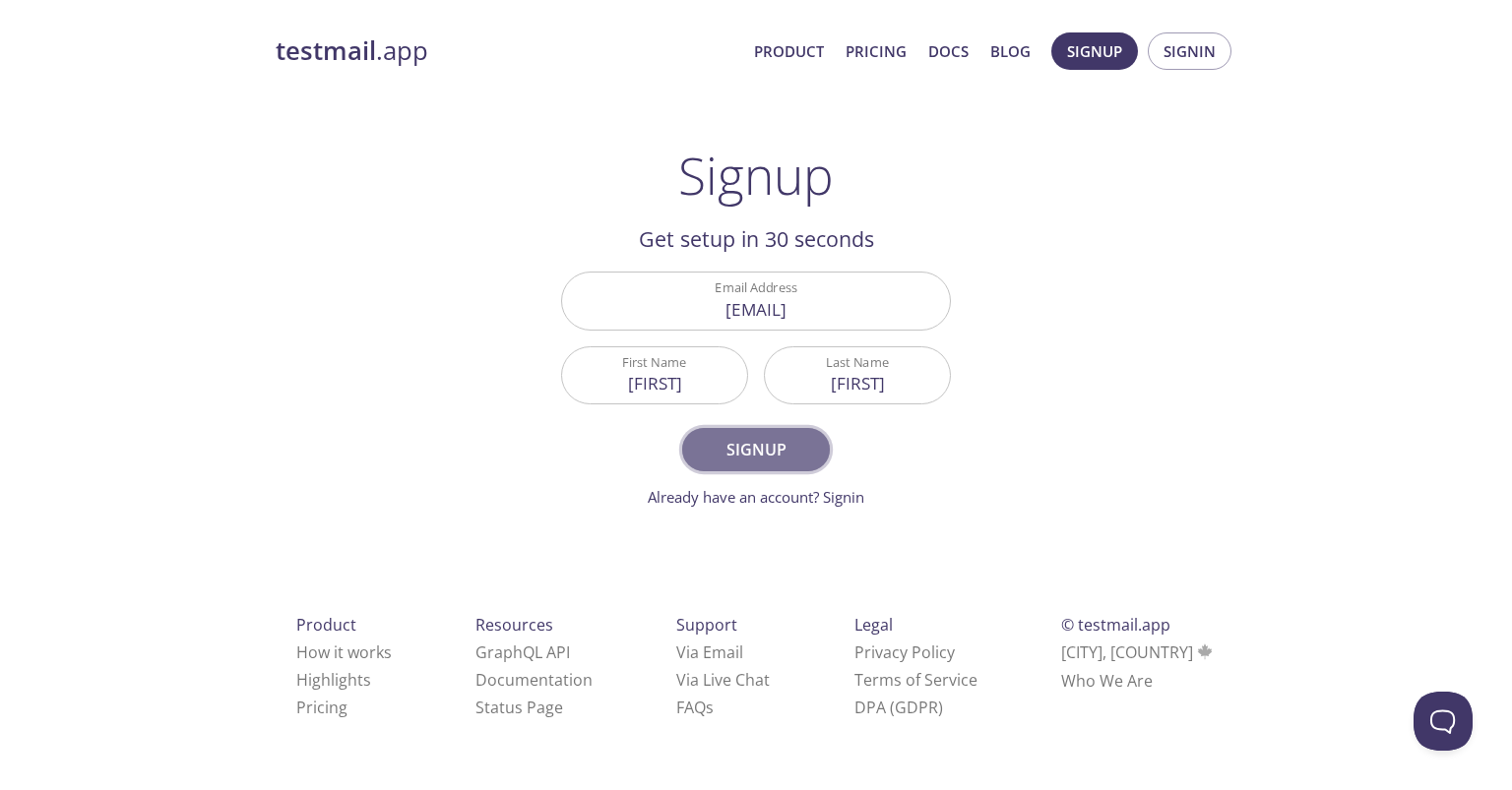 click on "Signup" at bounding box center [756, 450] 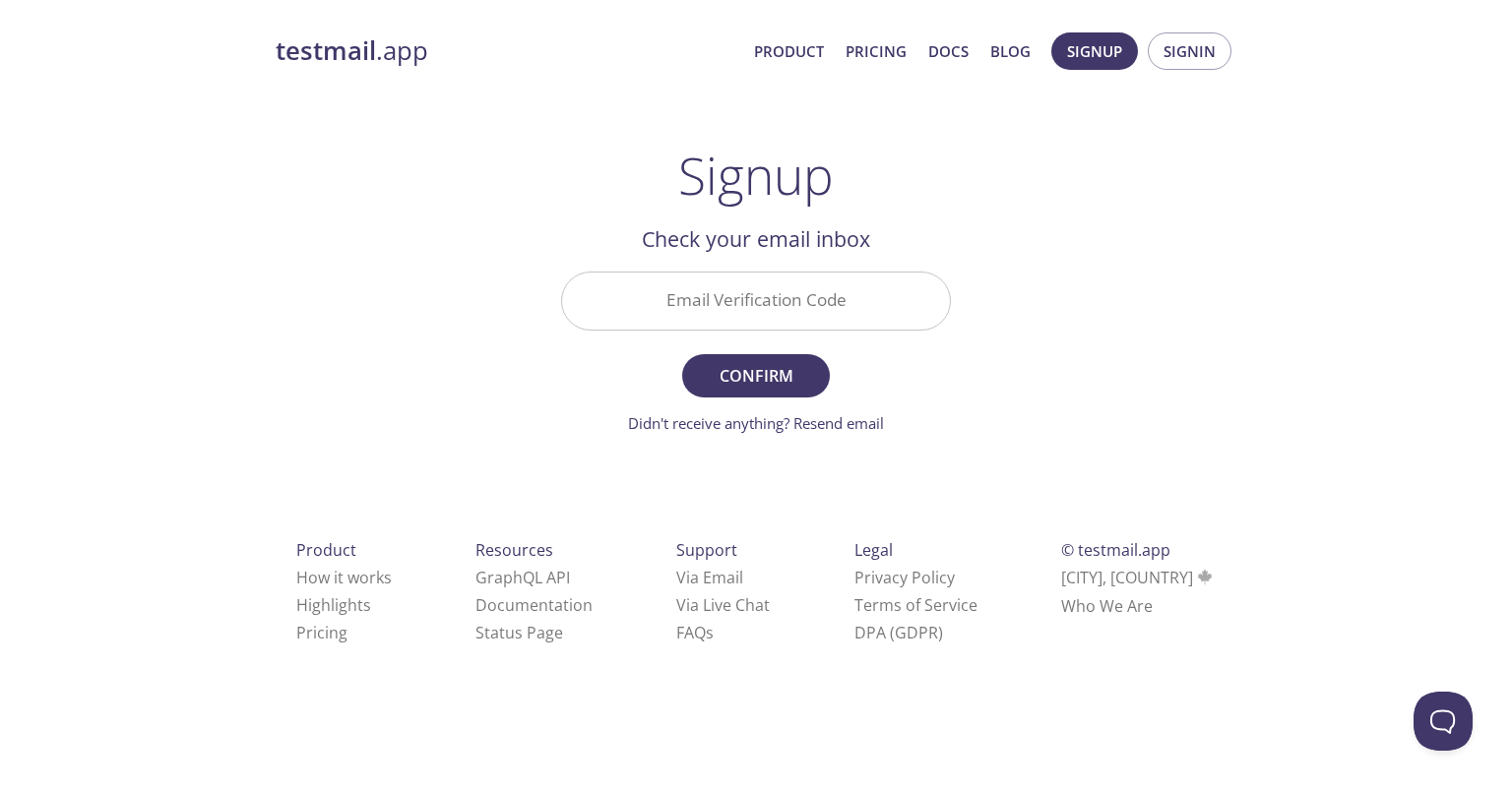 click on "Email Verification Code" at bounding box center [756, 300] 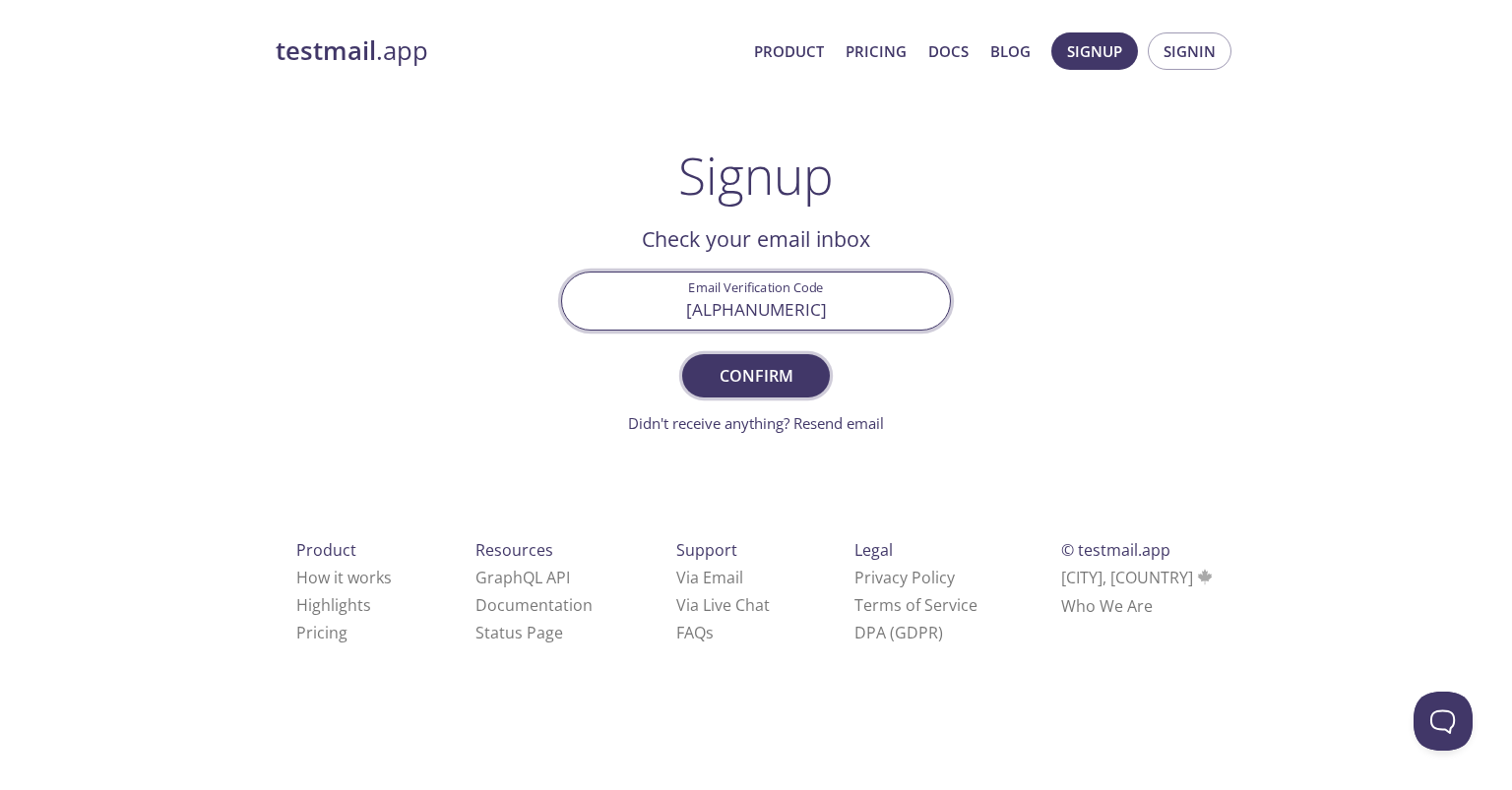 type on "BS5BU82" 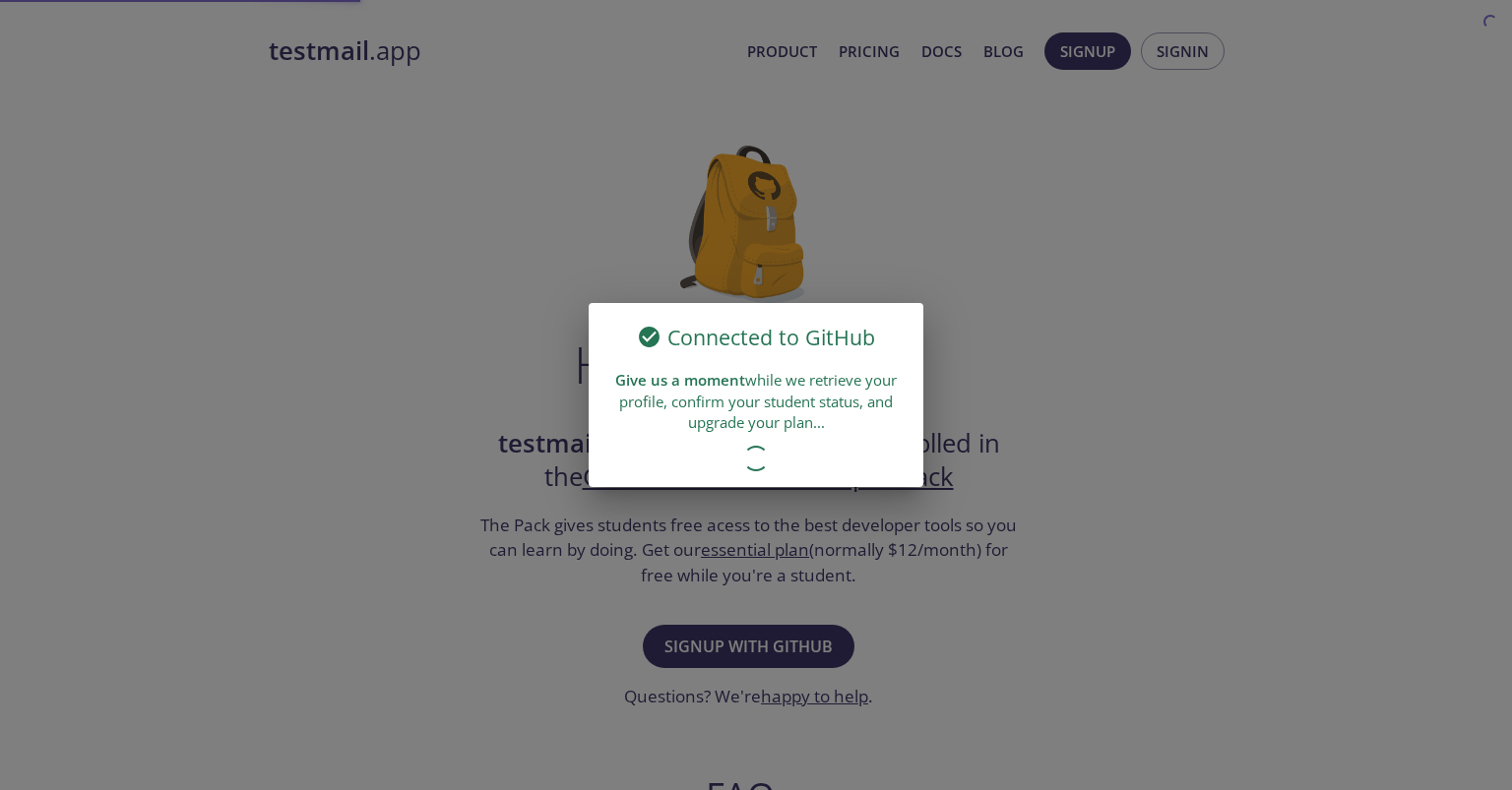 scroll, scrollTop: 0, scrollLeft: 0, axis: both 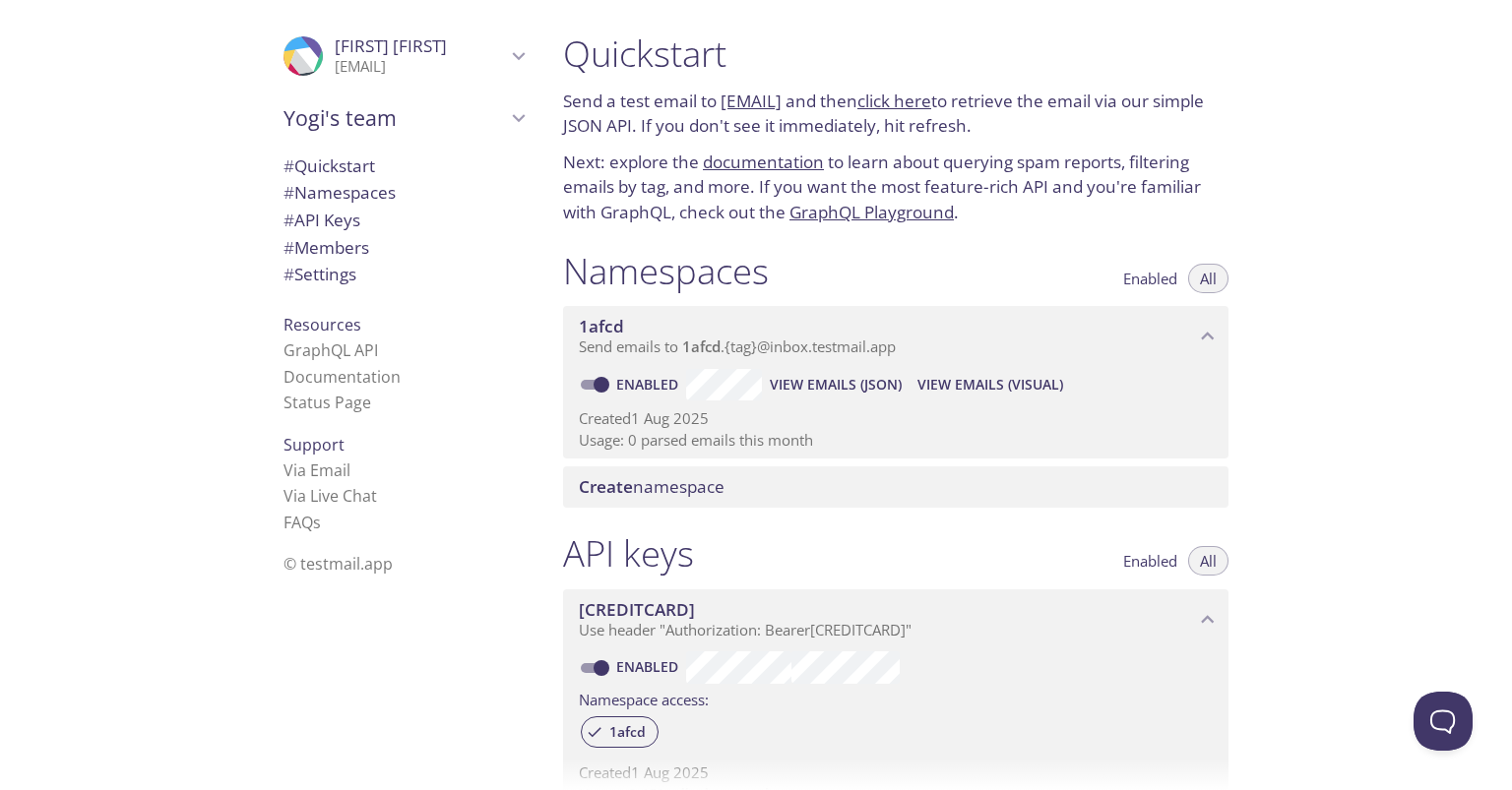 click on "Yogi's team" at bounding box center (395, 118) 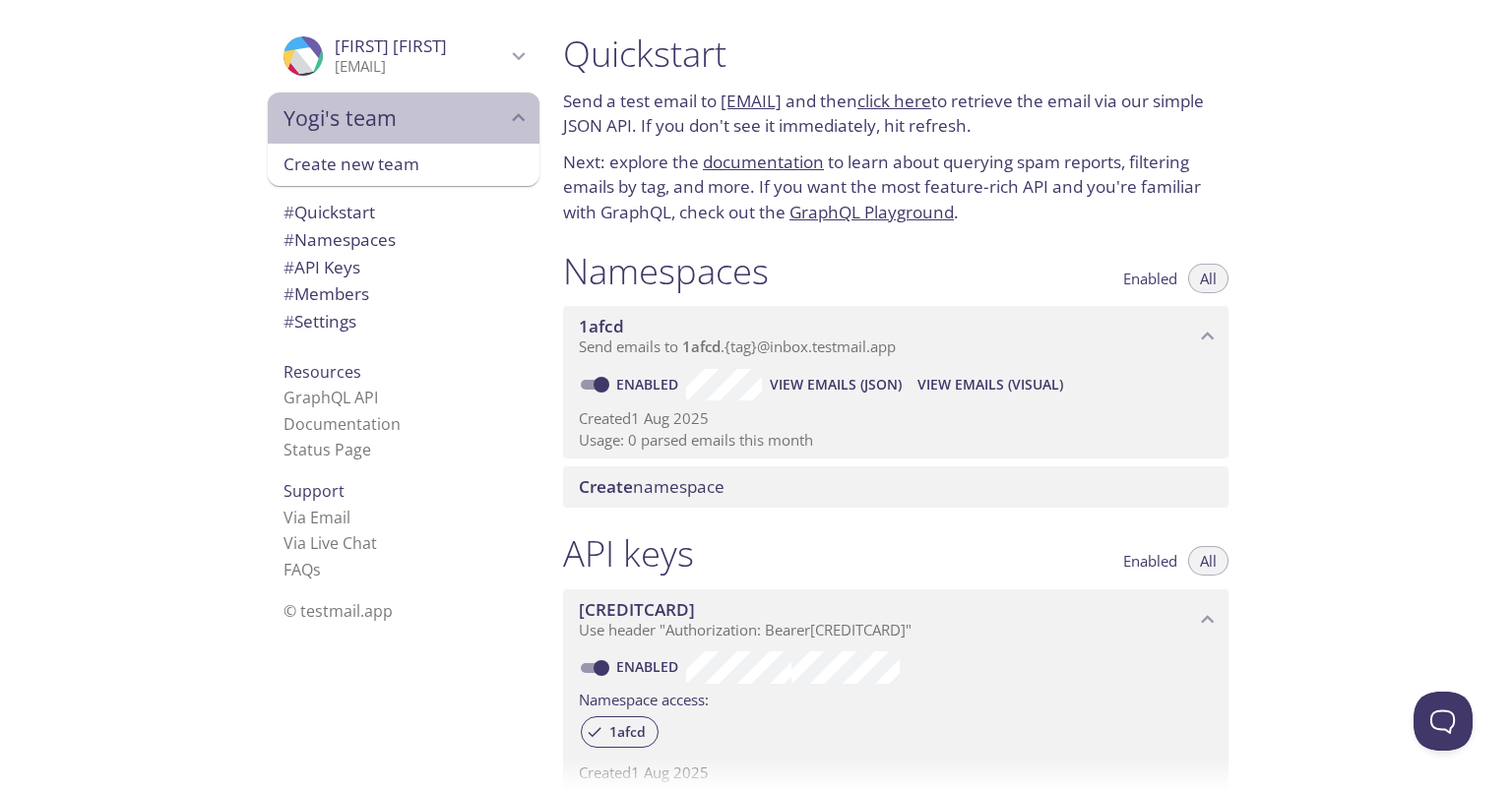 click on "Yogi's team" at bounding box center (395, 118) 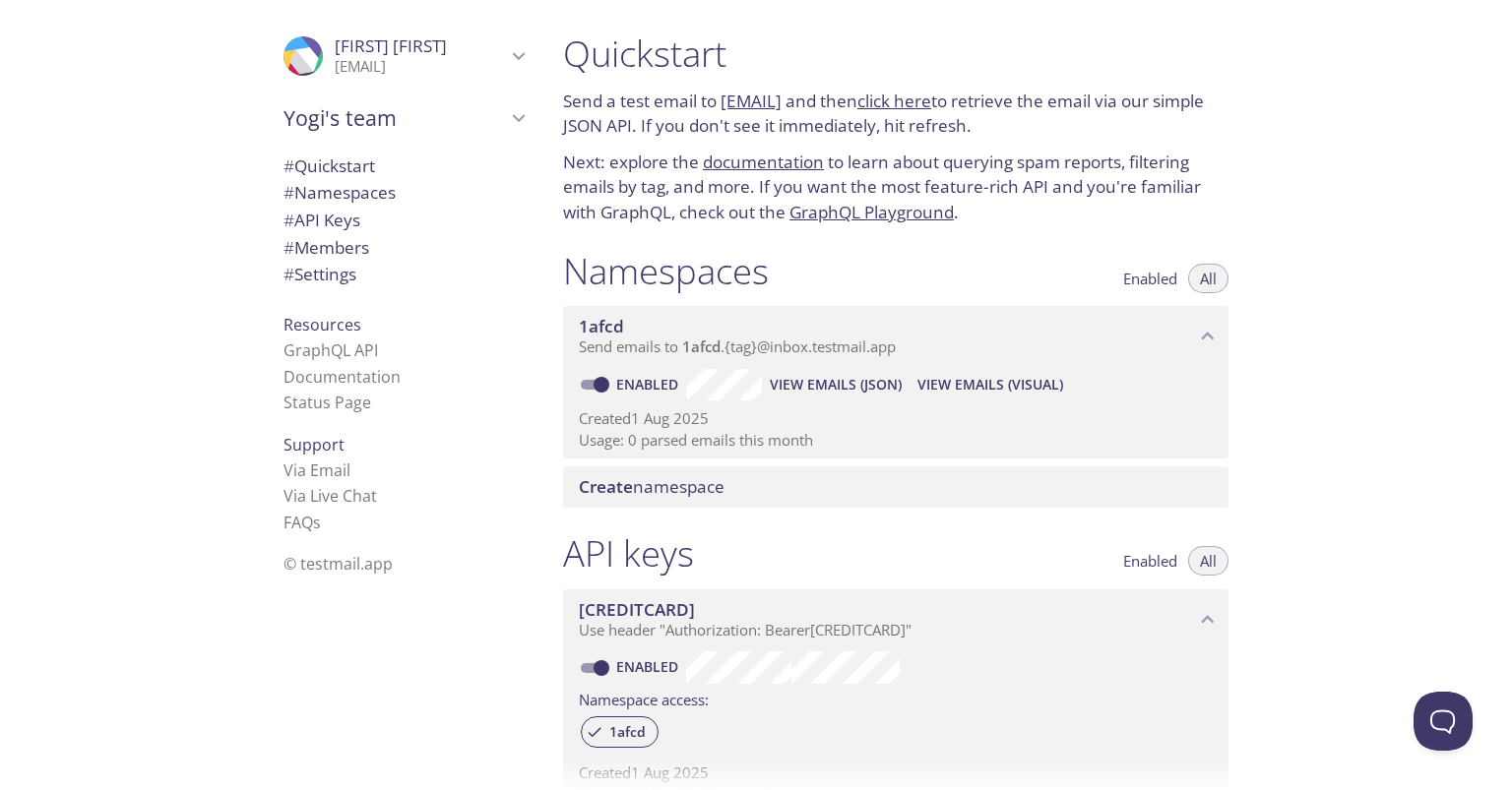 click on "[EMAIL]" at bounding box center [420, 67] 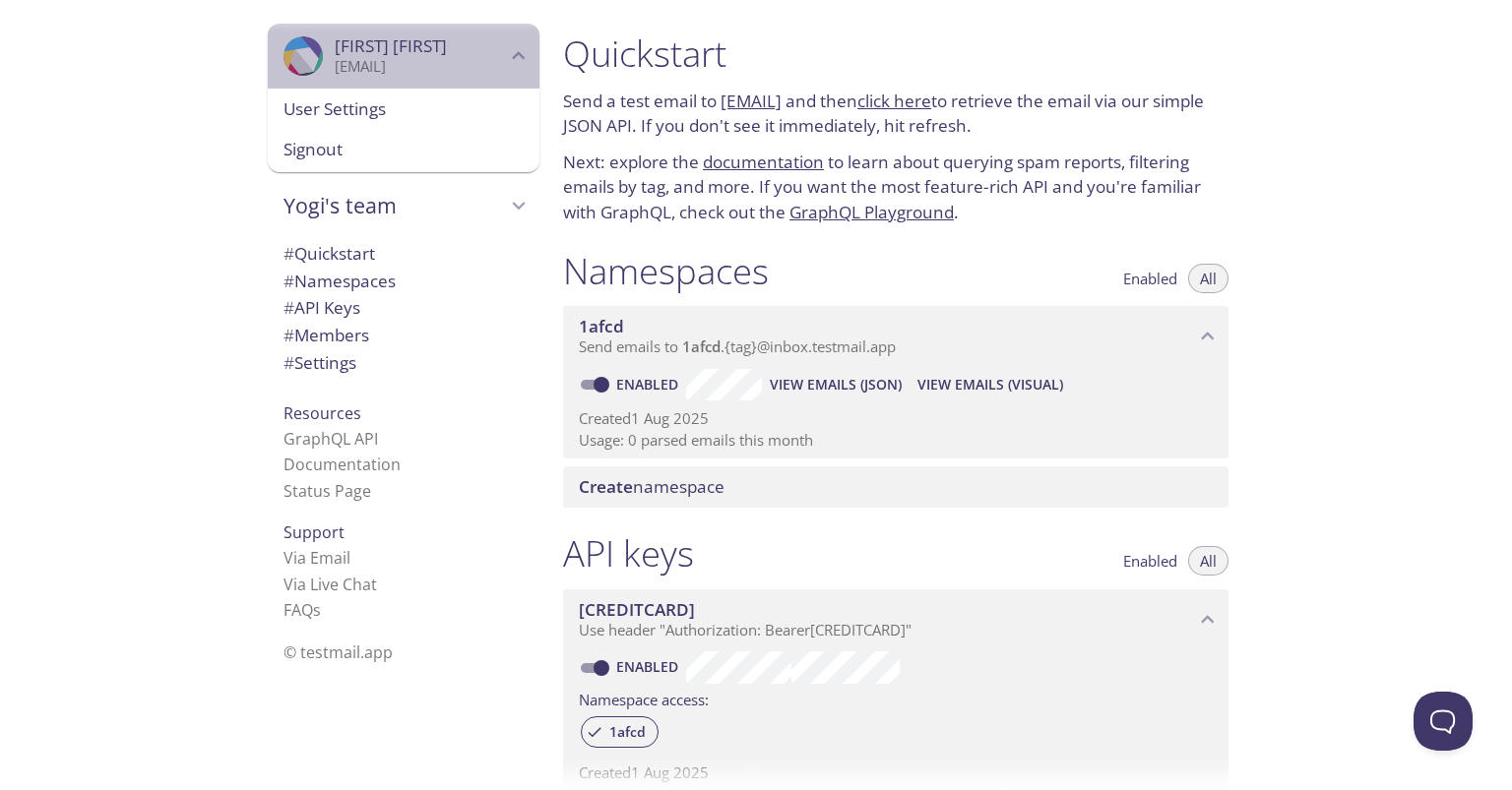click on "[EMAIL]" at bounding box center [420, 67] 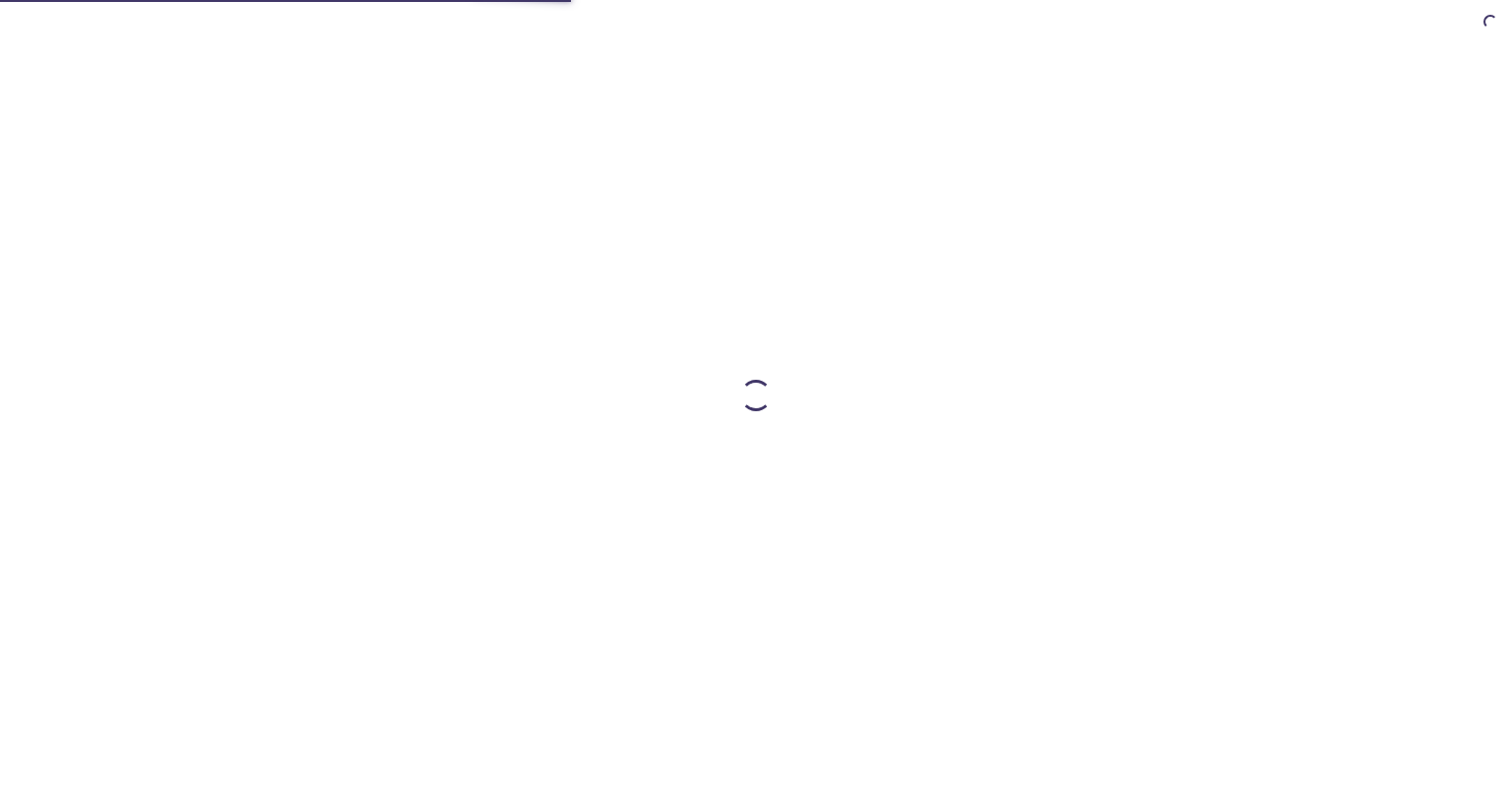 scroll, scrollTop: 0, scrollLeft: 0, axis: both 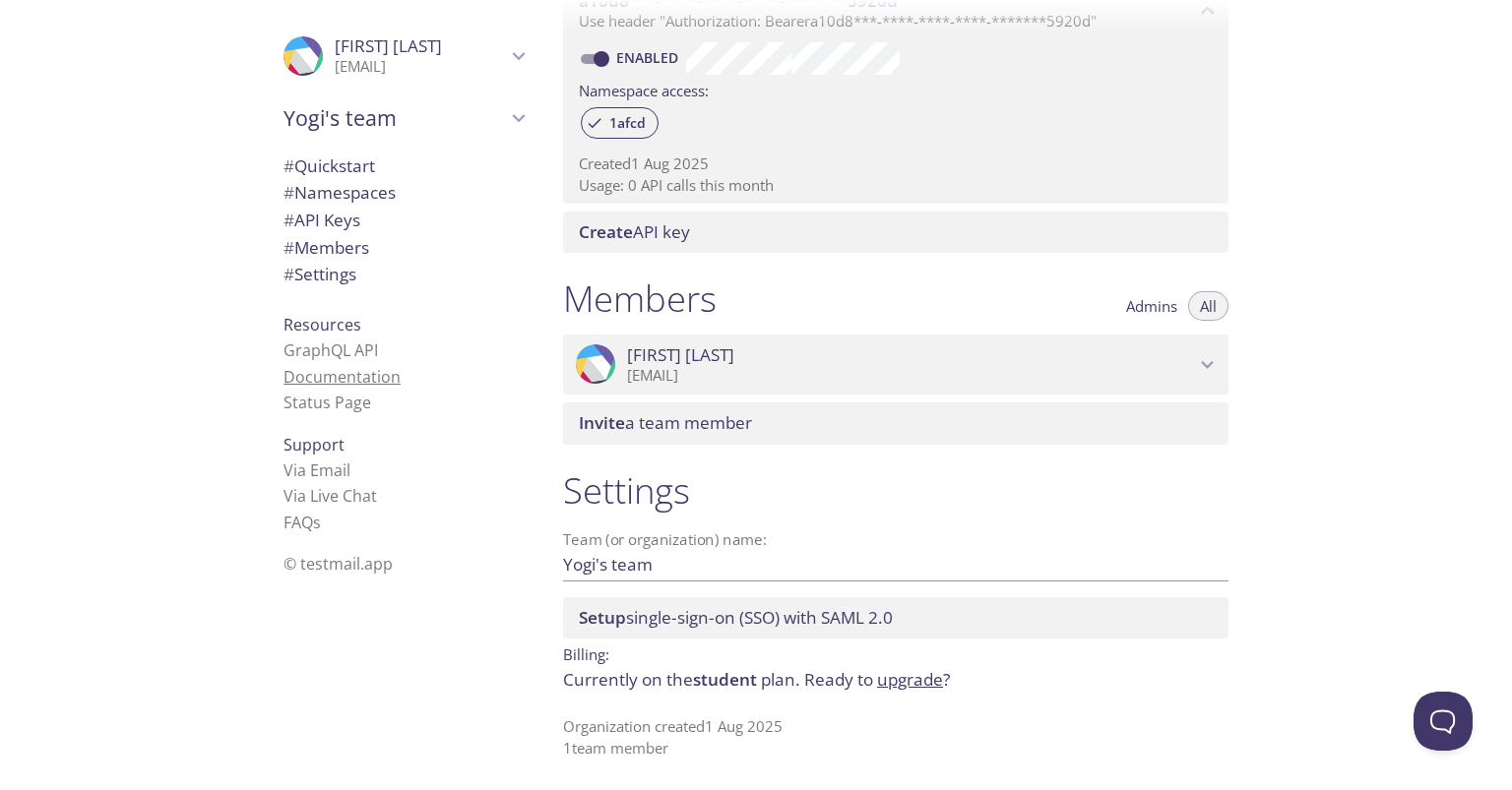 click on "Documentation" at bounding box center (342, 377) 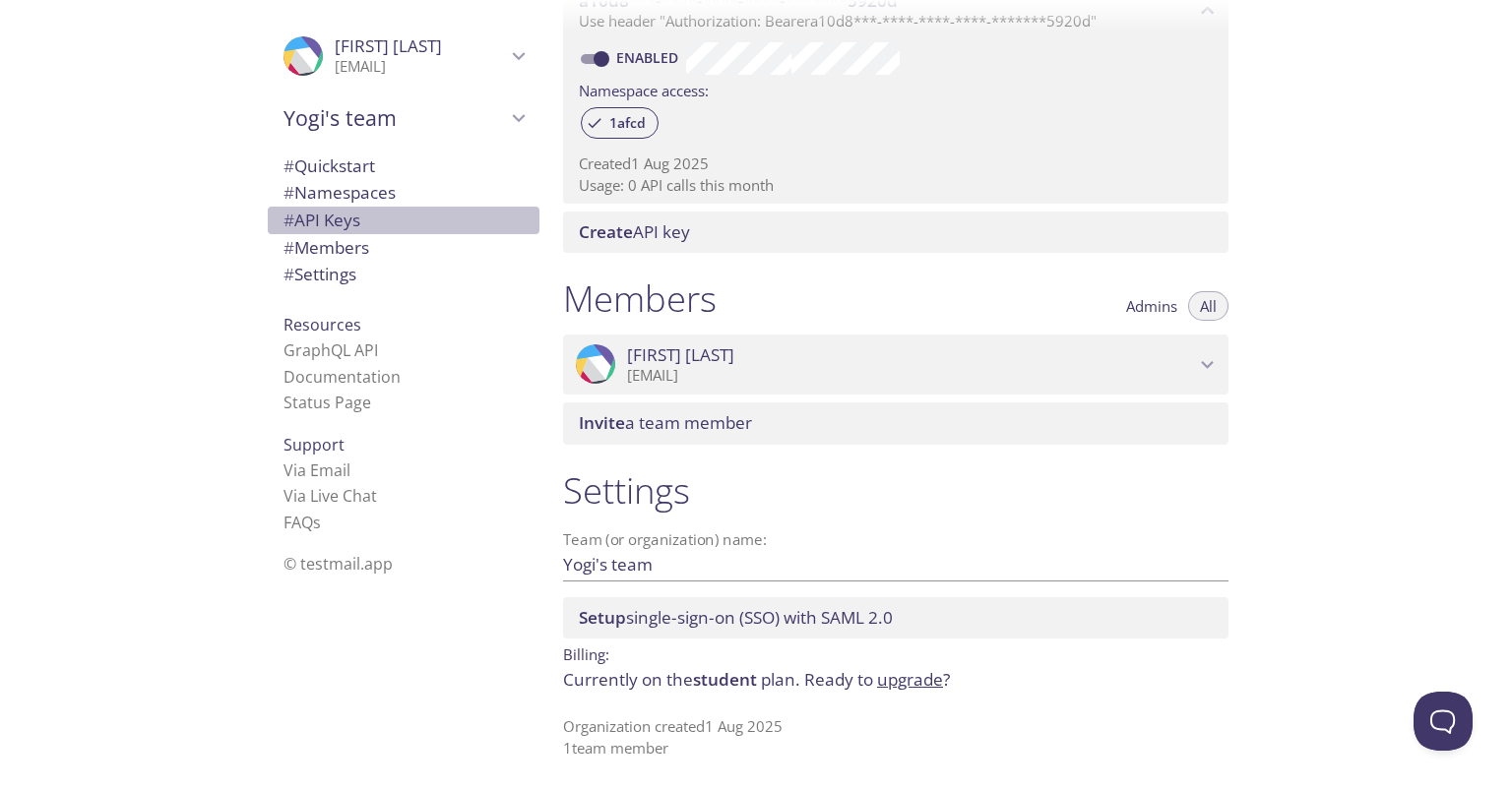 click on "#  API Keys" at bounding box center (322, 219) 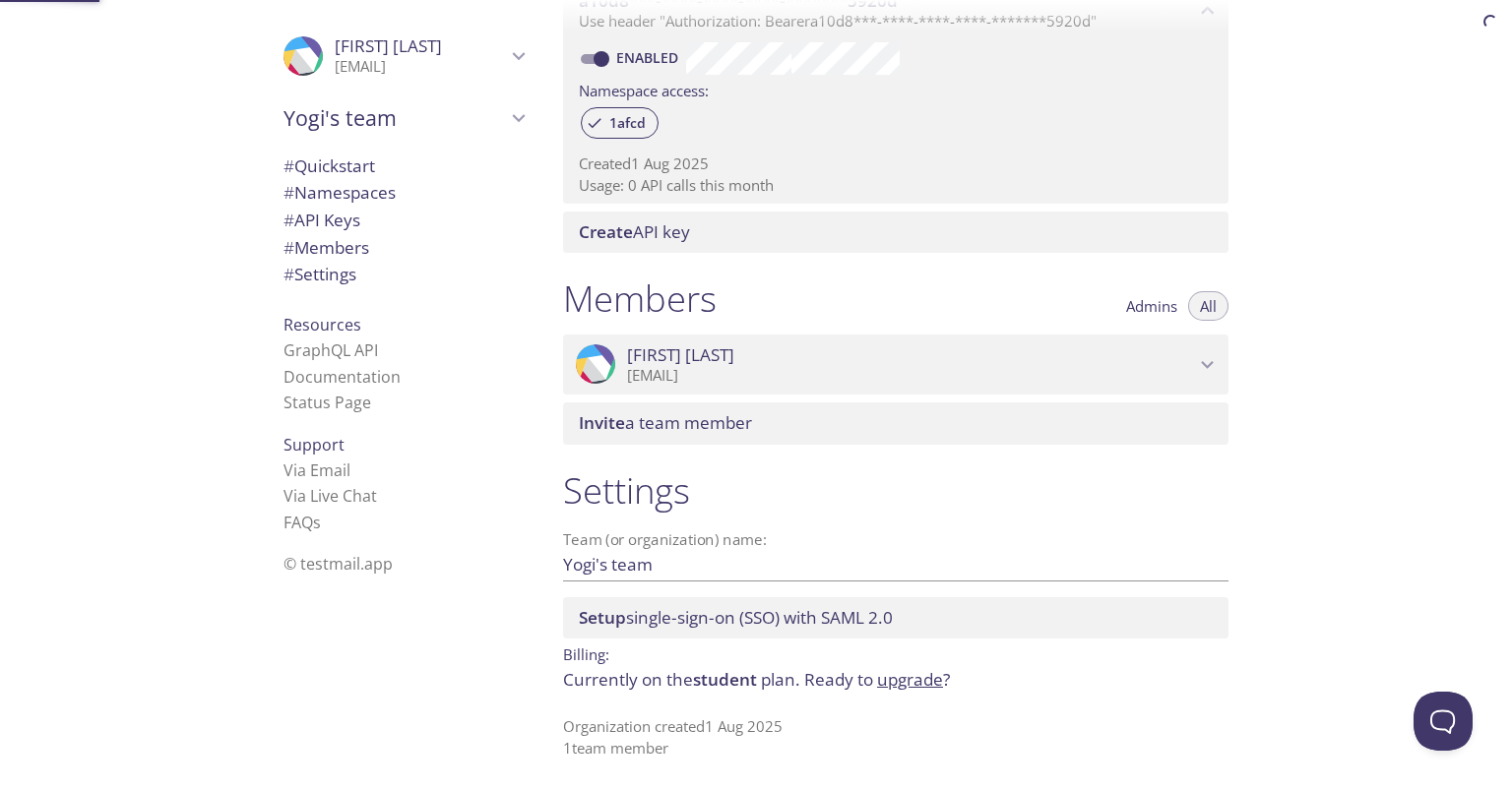 scroll, scrollTop: 531, scrollLeft: 0, axis: vertical 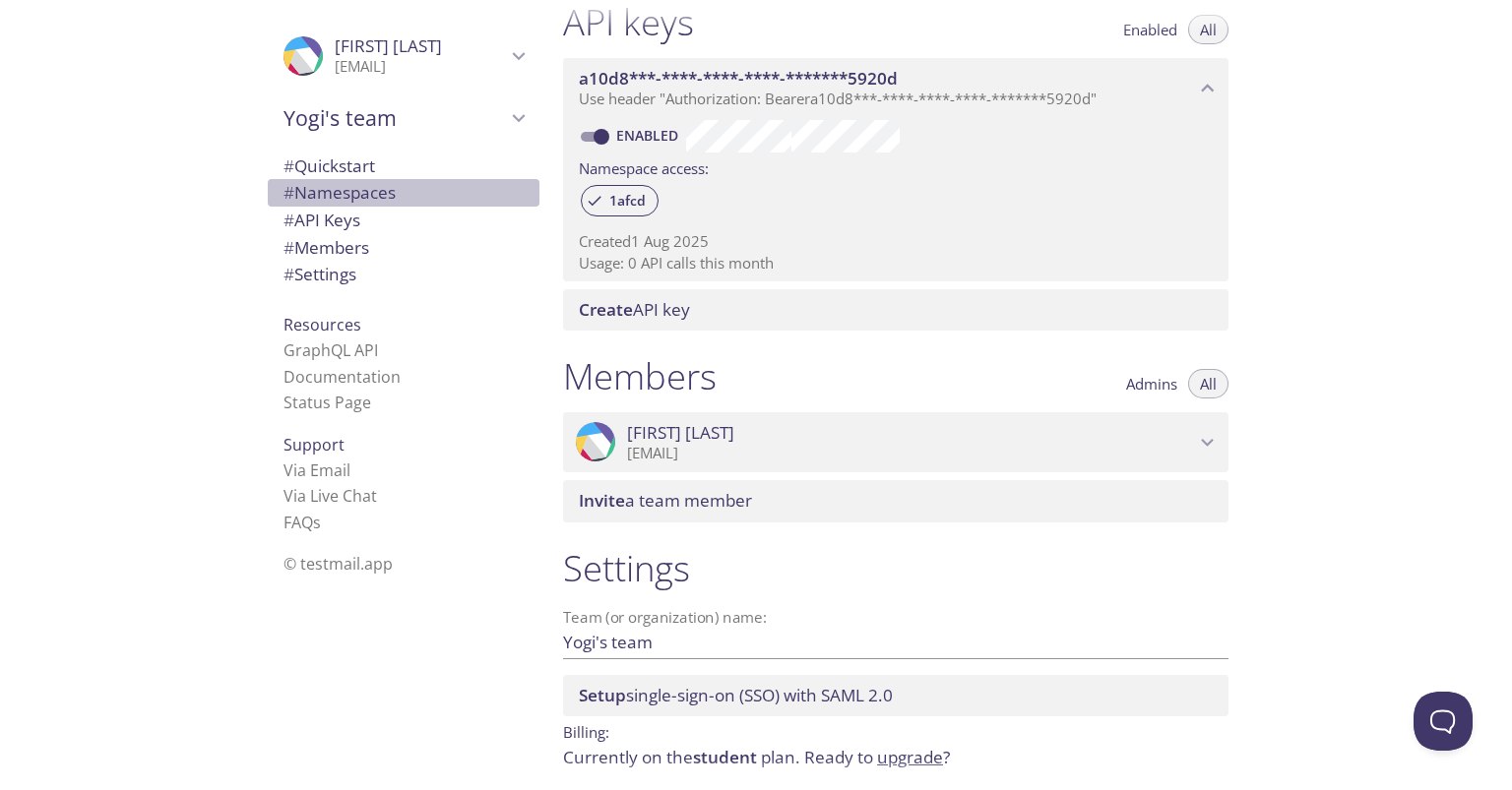 click on "#  Namespaces" at bounding box center [340, 192] 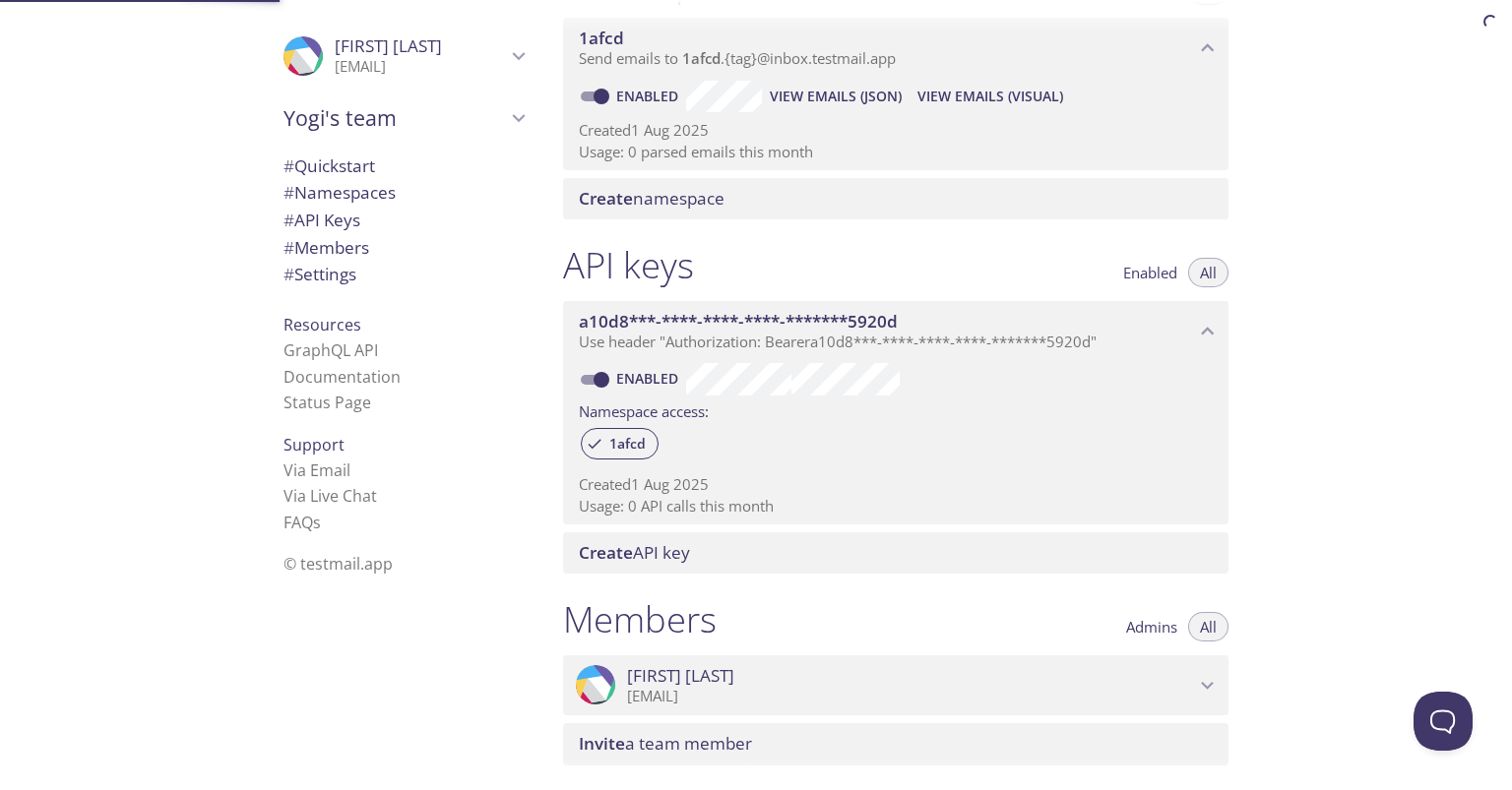 scroll, scrollTop: 248, scrollLeft: 0, axis: vertical 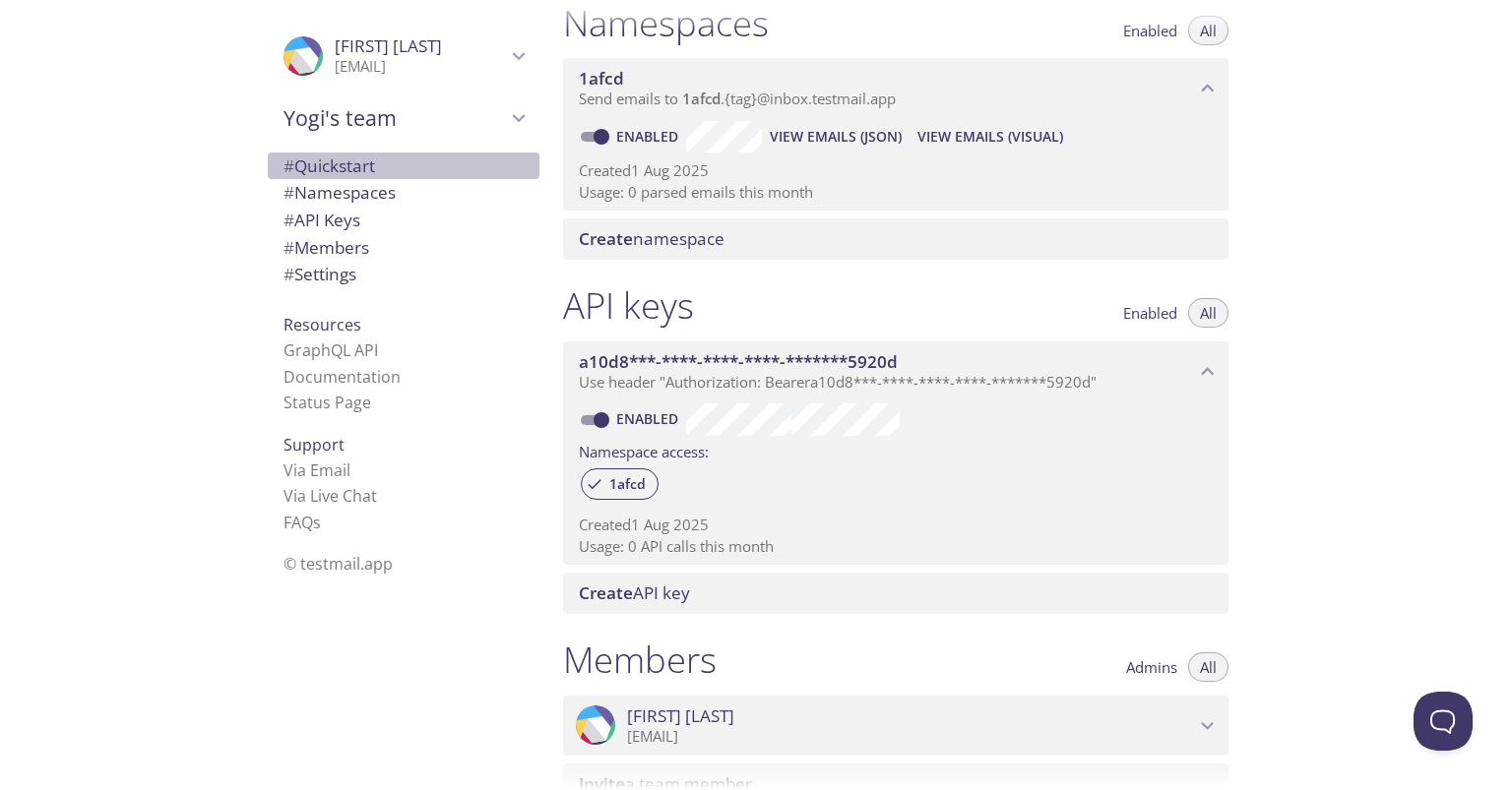 click on "#  Quickstart" at bounding box center [329, 165] 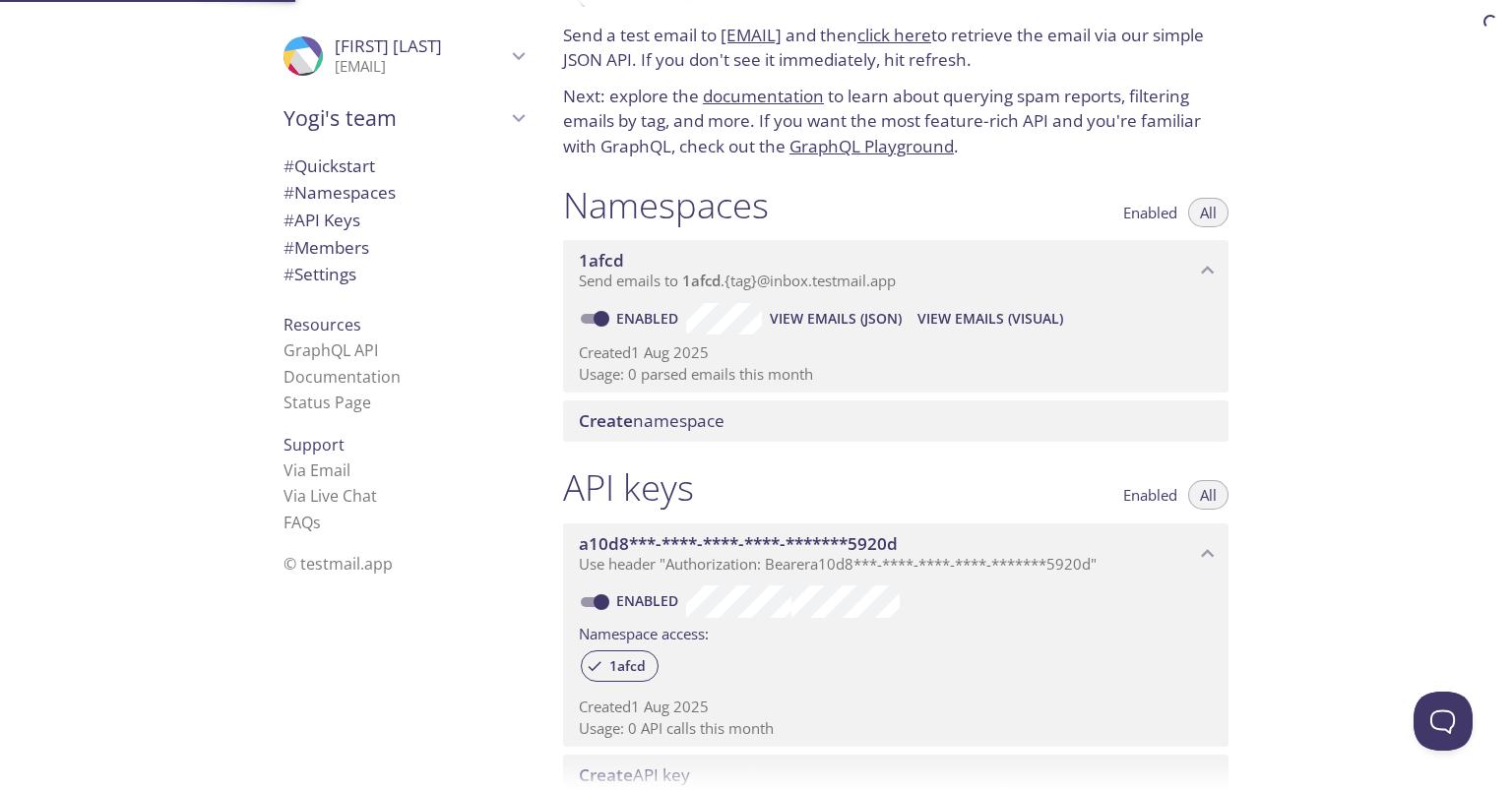scroll, scrollTop: 31, scrollLeft: 0, axis: vertical 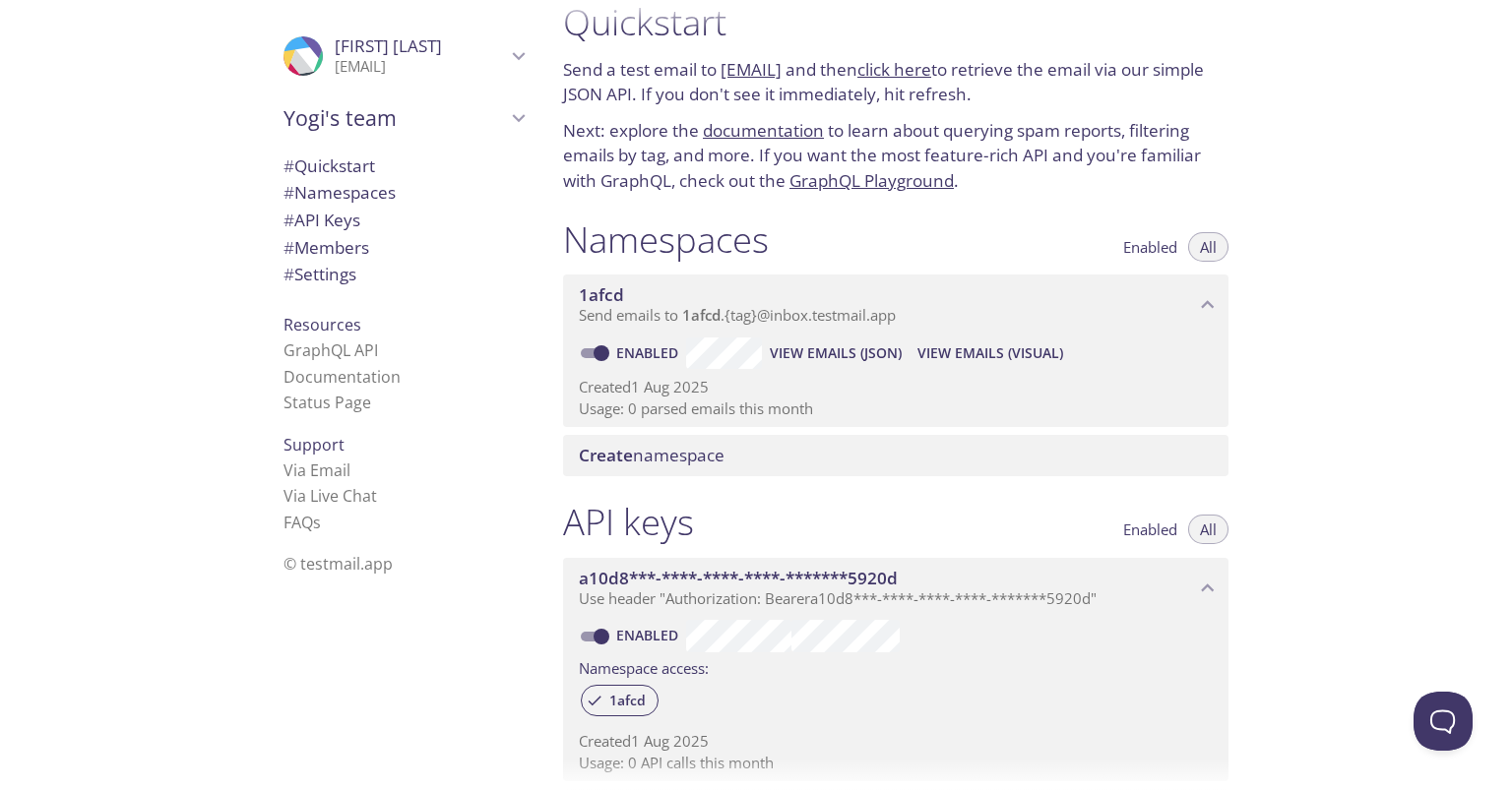 click on "Yogi   Satya" at bounding box center (388, 45) 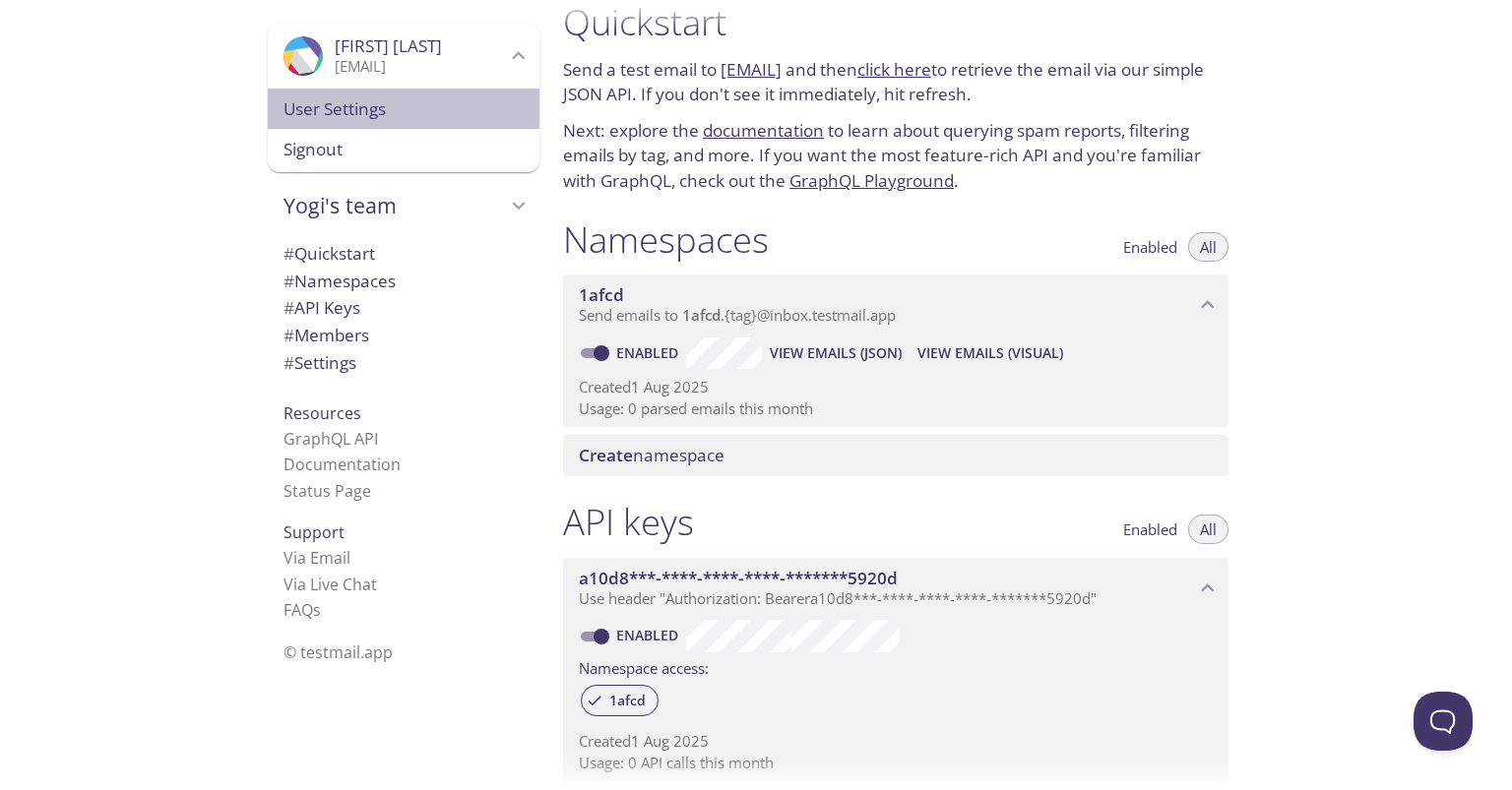 click on "User Settings" at bounding box center (404, 109) 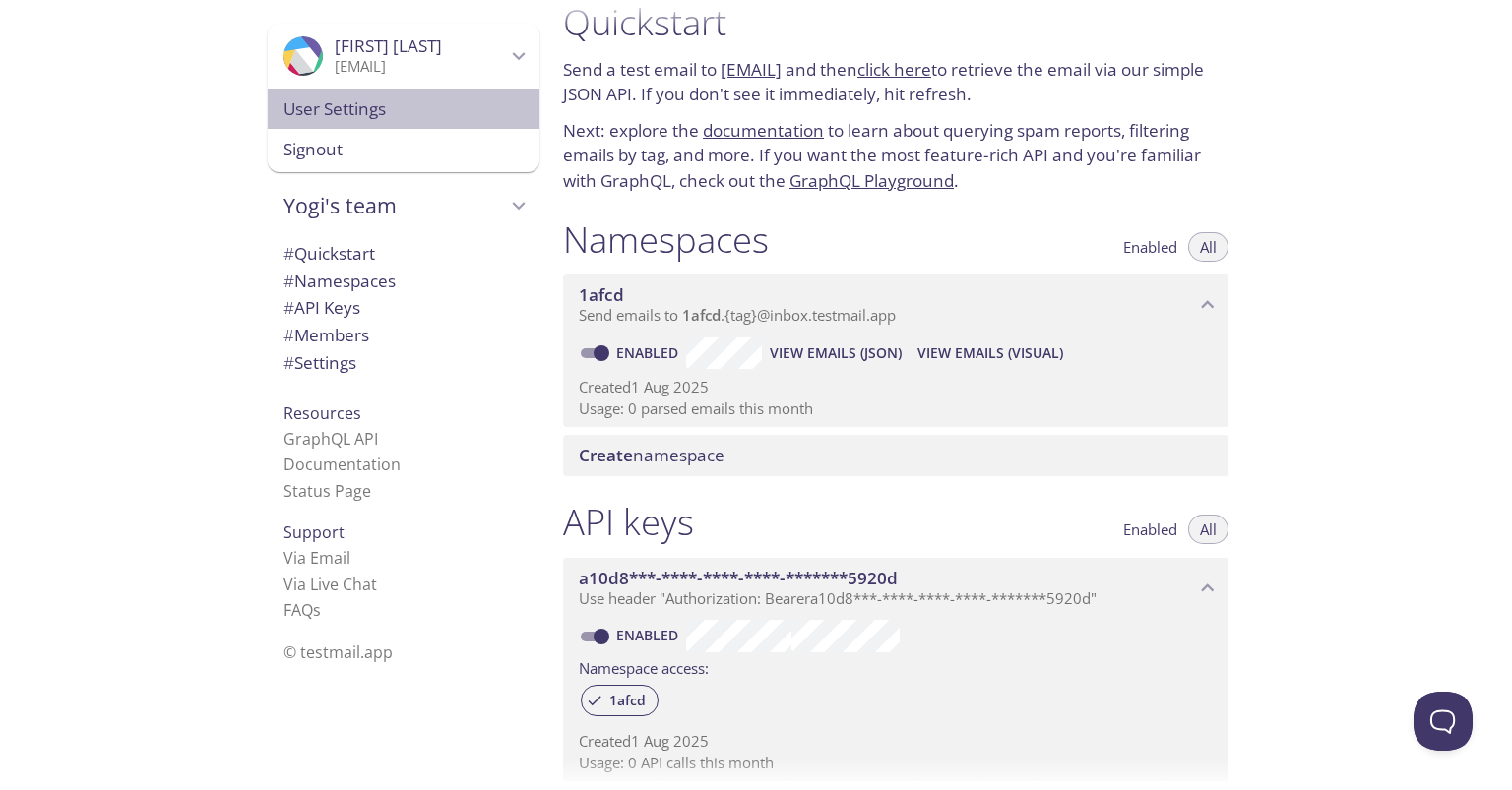 scroll, scrollTop: 0, scrollLeft: 0, axis: both 